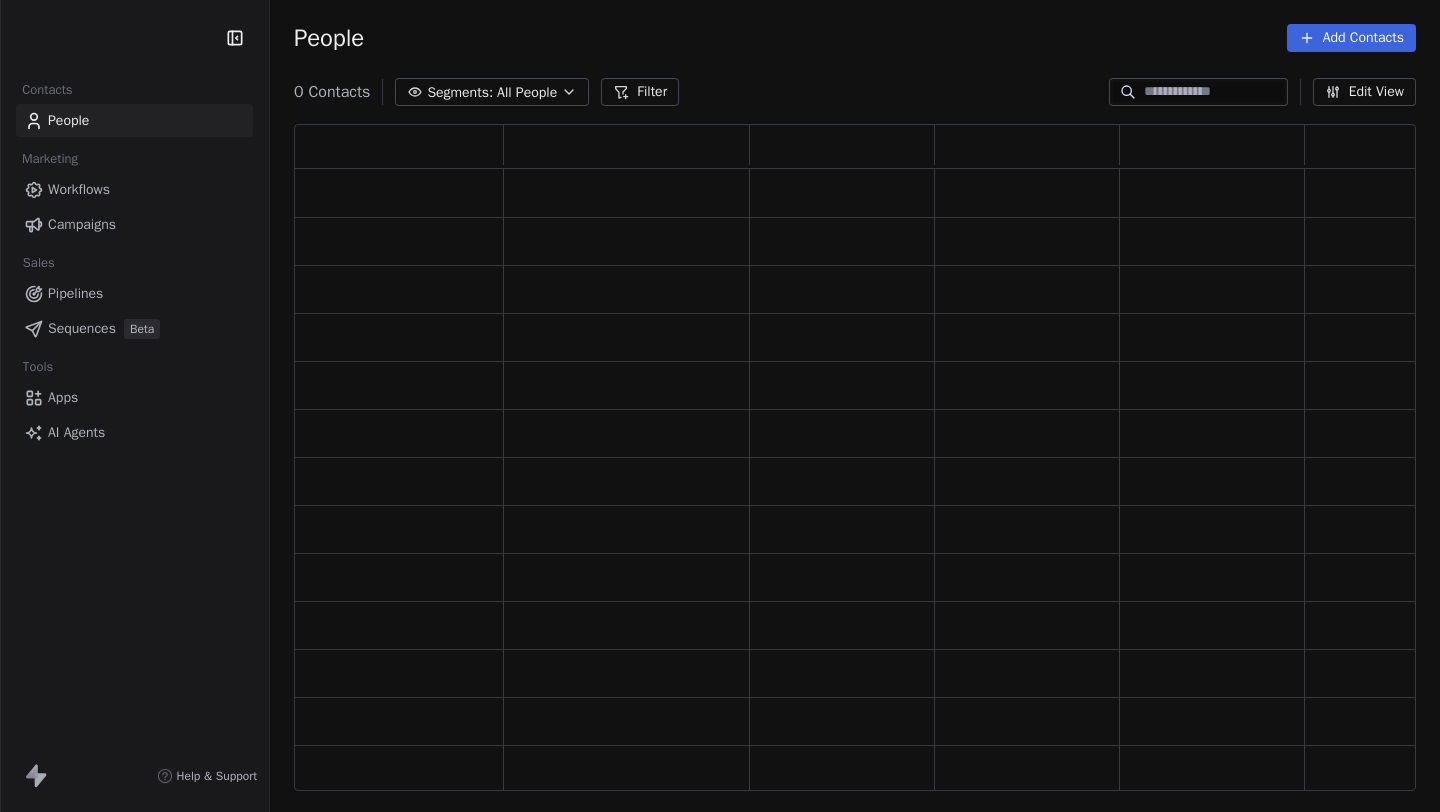 scroll, scrollTop: 0, scrollLeft: 0, axis: both 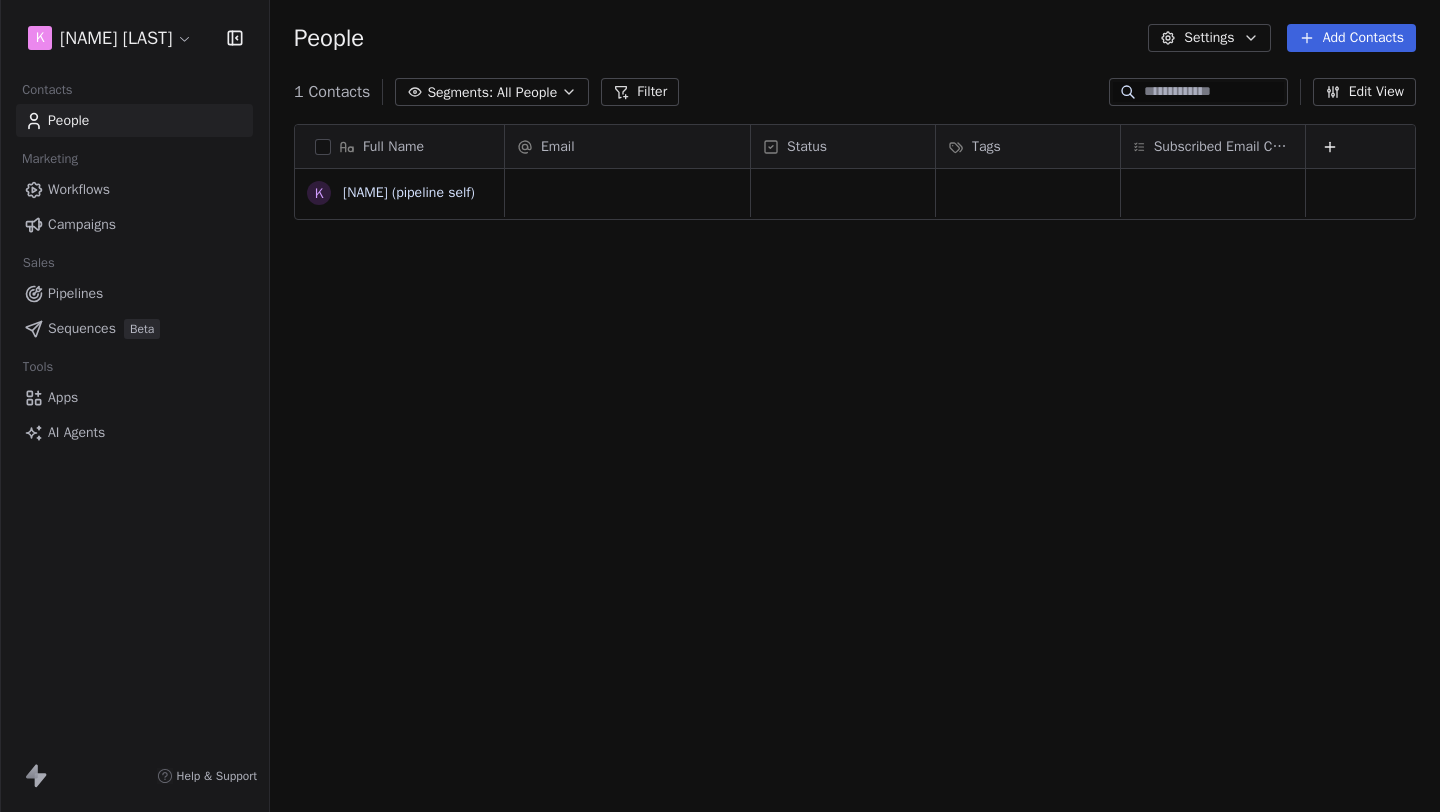 click on "[NAME] [LAST] Contacts People Marketing Workflows Campaigns Sales Pipelines Sequences Beta Tools Apps AI Agents Help & Support People Settings Add Contacts 1 Contacts Segments: All People Filter Edit View Tag Add to Sequence Export Full Name [NAME] (pipeline self) Email Status Tags Subscribed Email Categories
To pick up a draggable item, press the space bar.
While dragging, use the arrow keys to move the item.
Press space again to drop the item in its new position, or press escape to cancel." at bounding box center [720, 406] 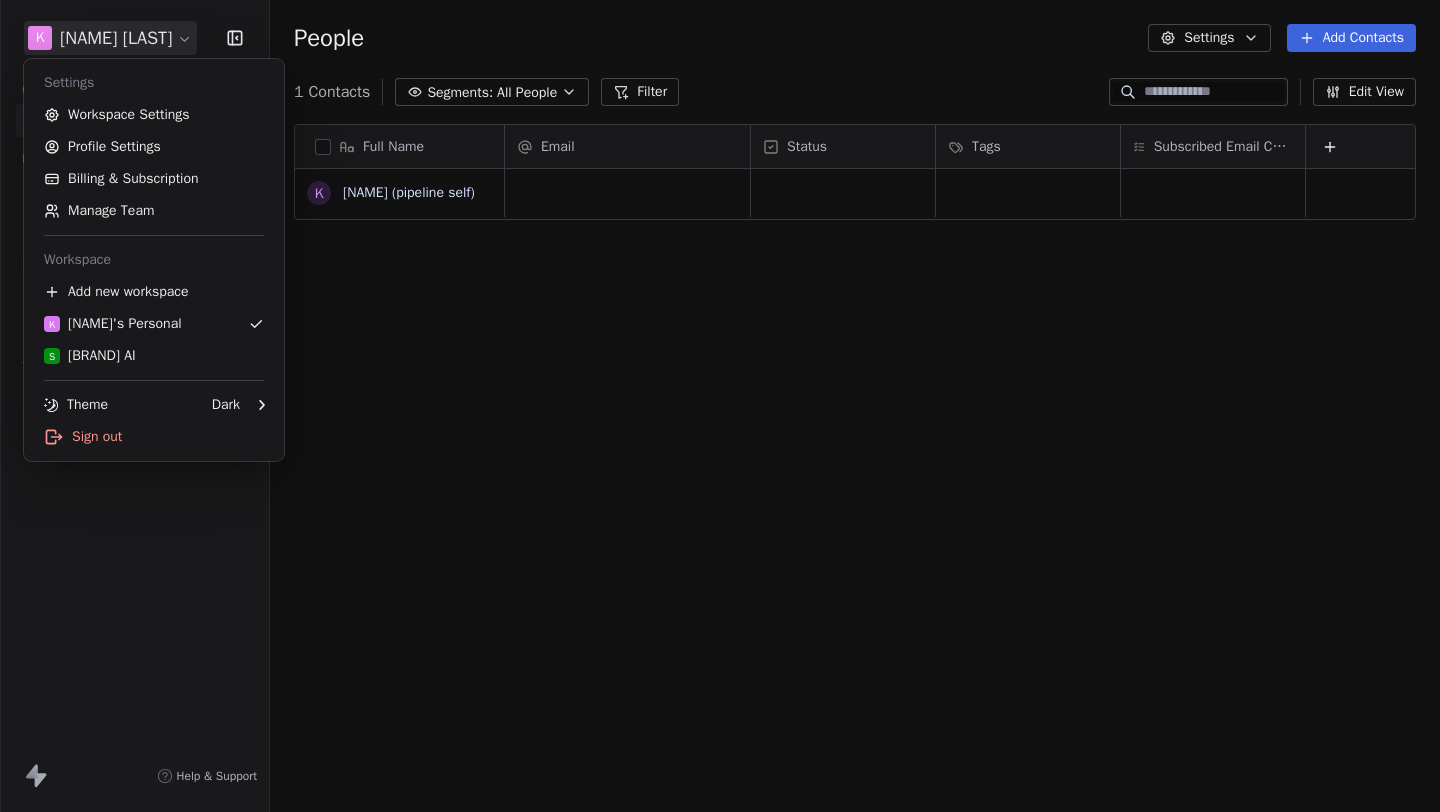 click on "[NAME] Contacts People Marketing Workflows Campaigns Sales Pipelines Sequences Beta Tools Apps AI Agents Help & Support People Settings Add Contacts 1 Contacts Segments: All People Filter Edit View Tag Add to Sequence Export Full Name [NAME] (pipeline self) Email Status Tags Subscribed Email Categories
To pick up a draggable item, press the space bar.
While dragging, use the arrow keys to move the item.
Press space again to drop the item in its new position, or press escape to cancel.
Settings Workspace Settings Profile Settings Billing & Subscription Manage Team   Workspace Add new workspace [NAME]'s Personal S [BRAND] Theme Dark Sign out" at bounding box center [720, 406] 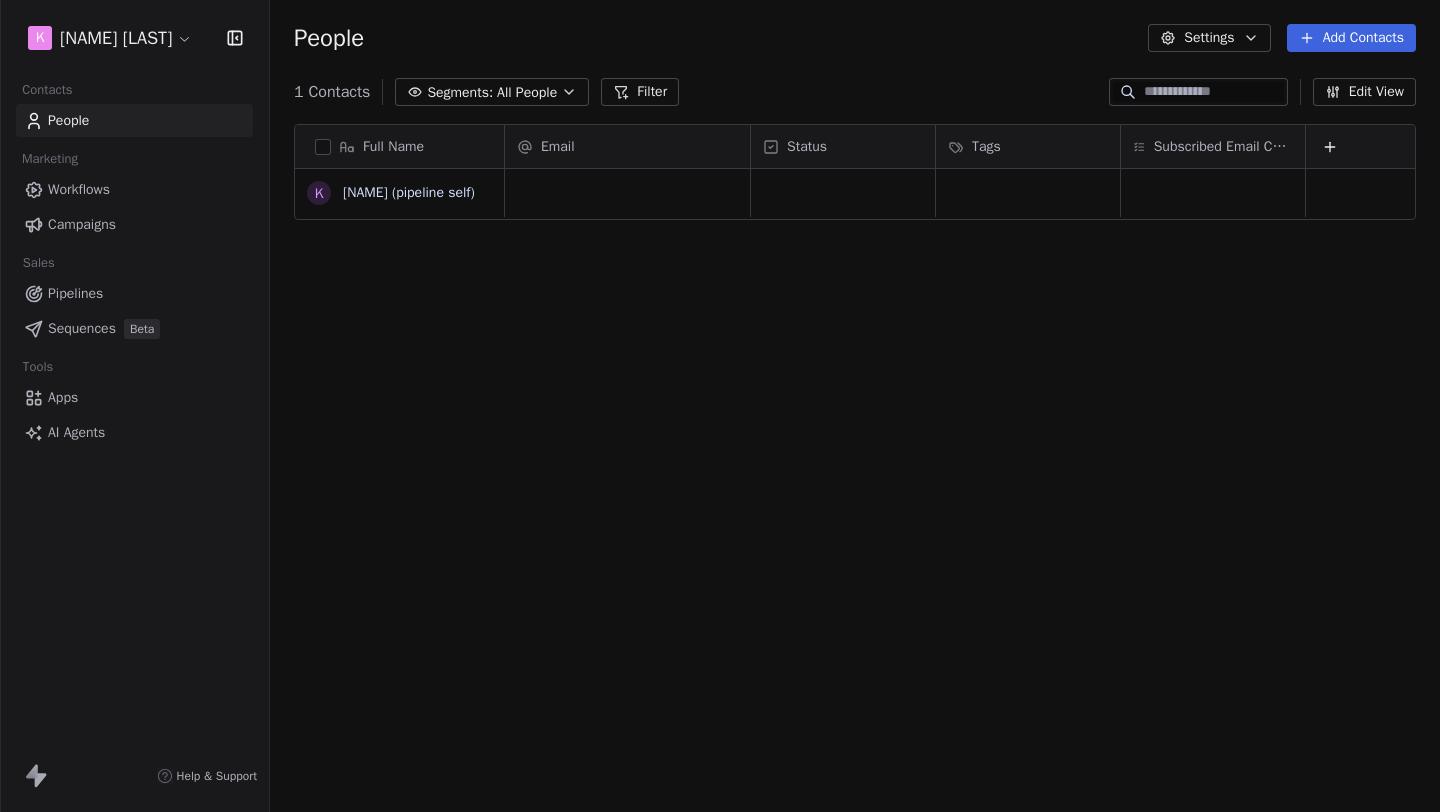 click on "AI Agents" at bounding box center (134, 432) 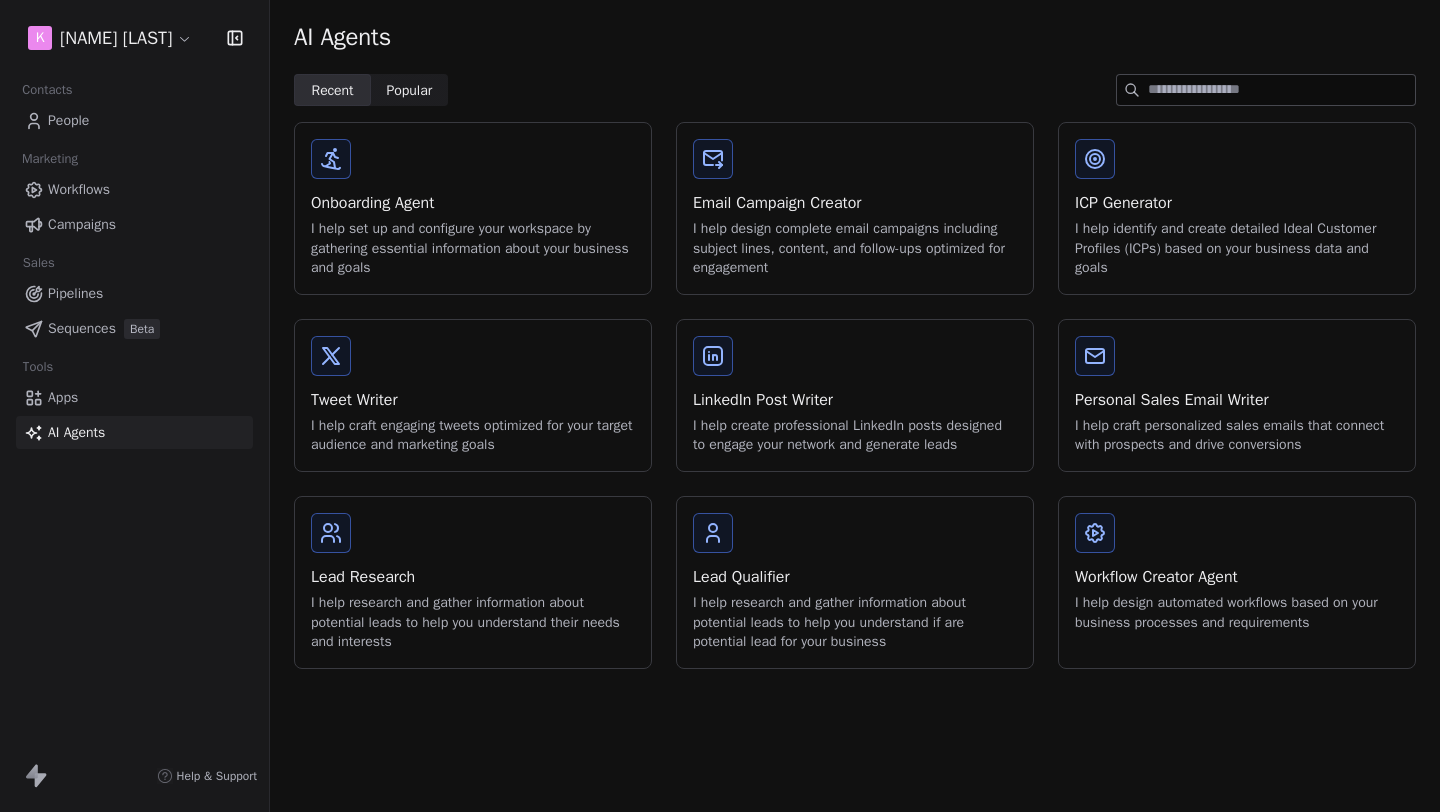 click on "LinkedIn Post Writer I help create professional LinkedIn posts designed to engage your network and generate leads" at bounding box center (855, 395) 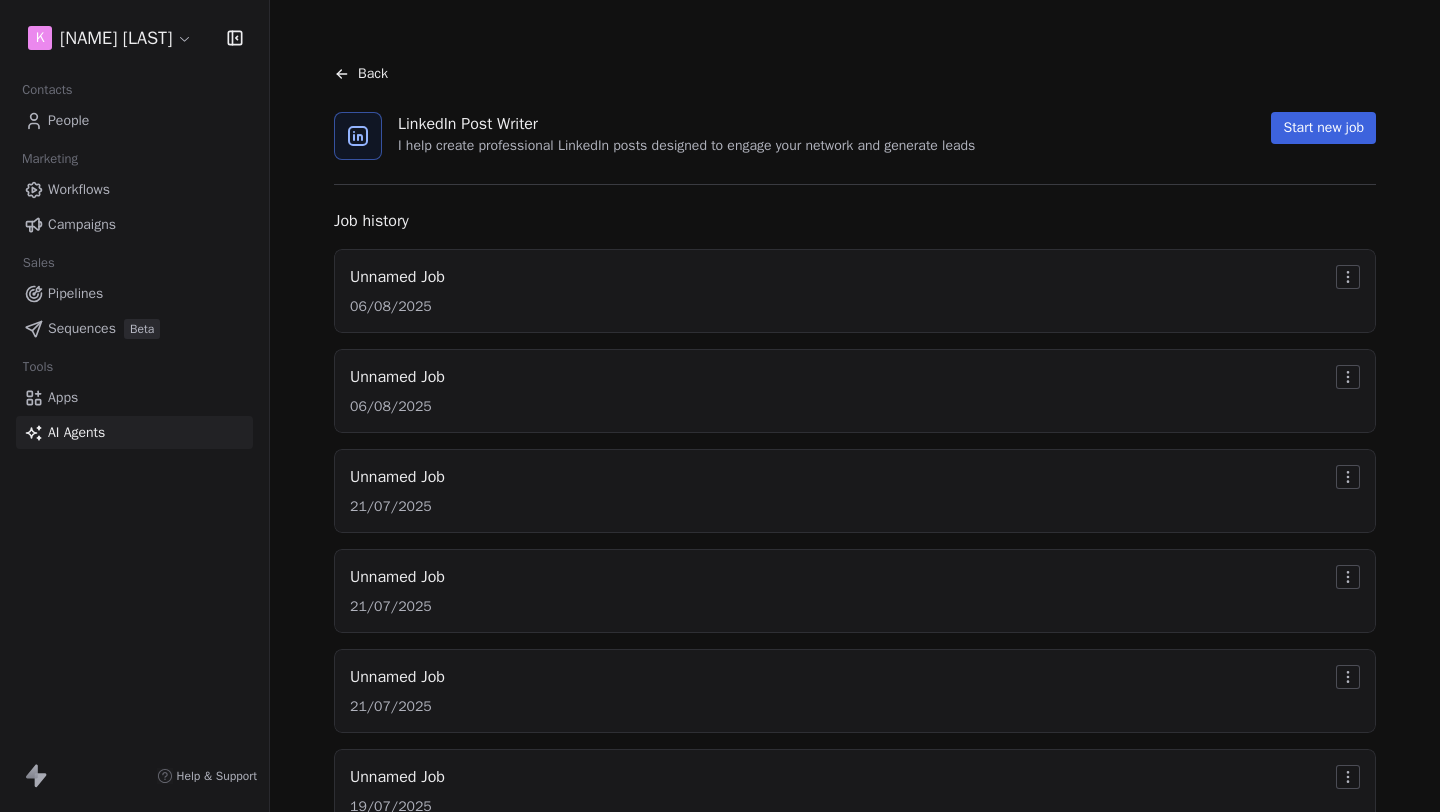 click on "Unnamed Job [DATE]" at bounding box center [855, 391] 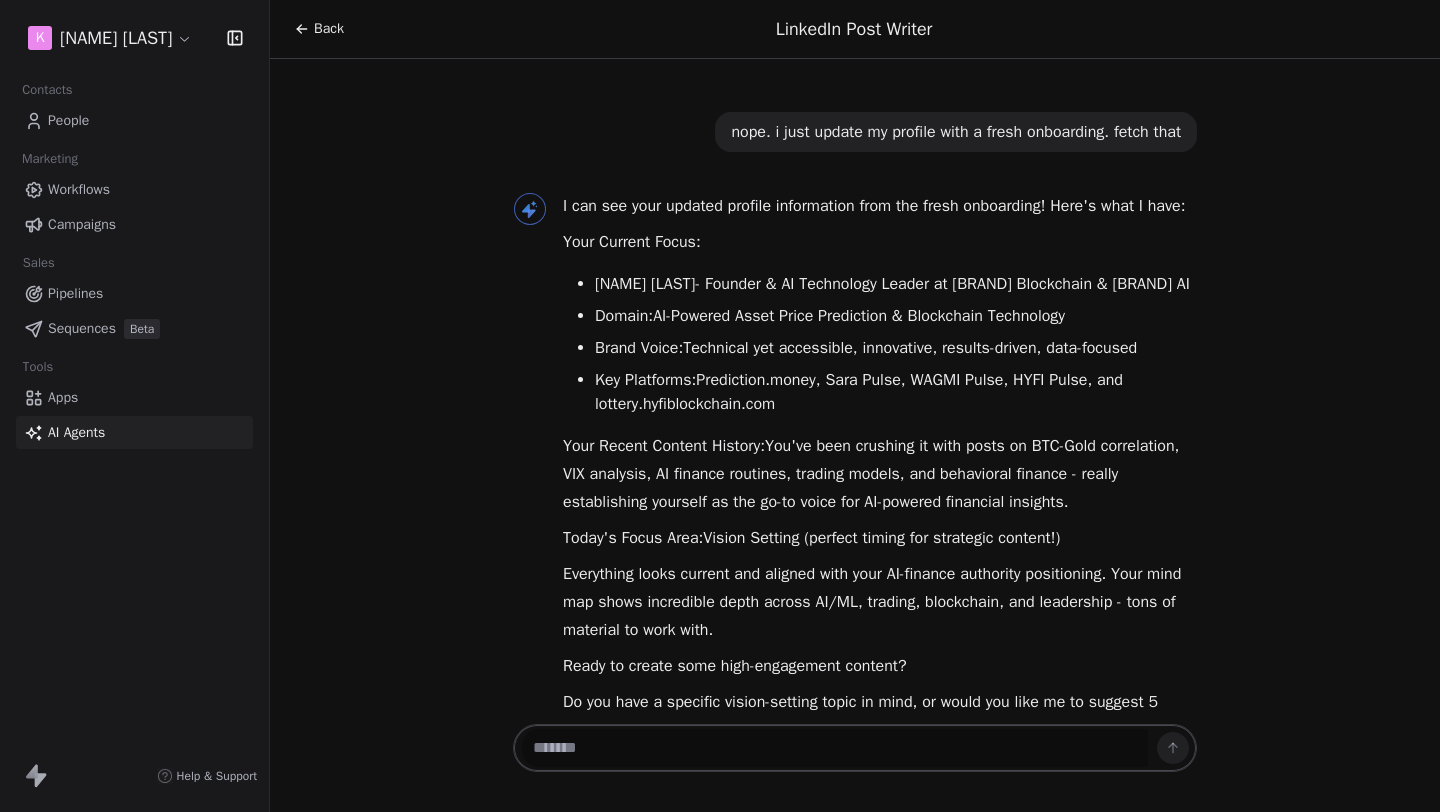 scroll, scrollTop: 0, scrollLeft: 0, axis: both 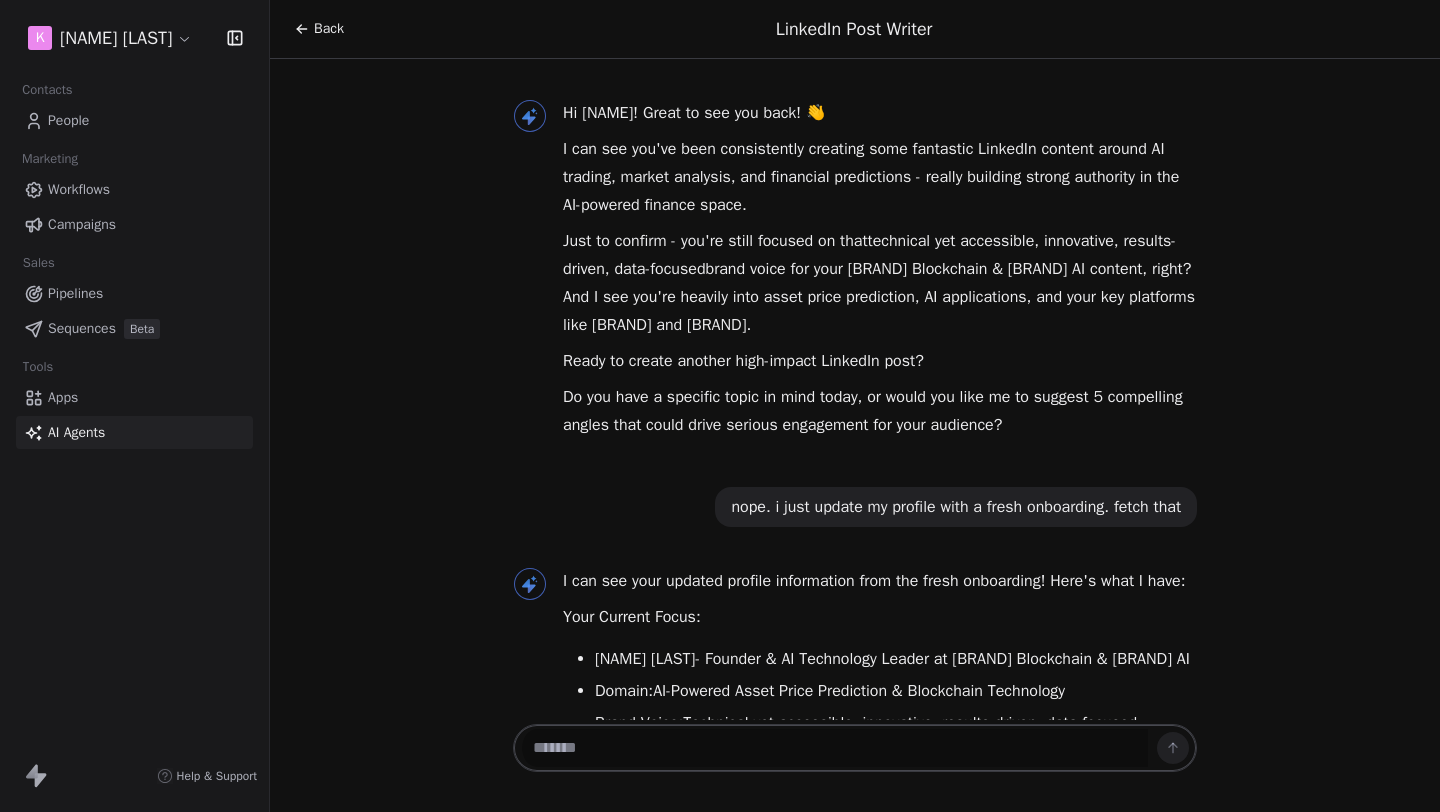 click on "Back" at bounding box center (329, 29) 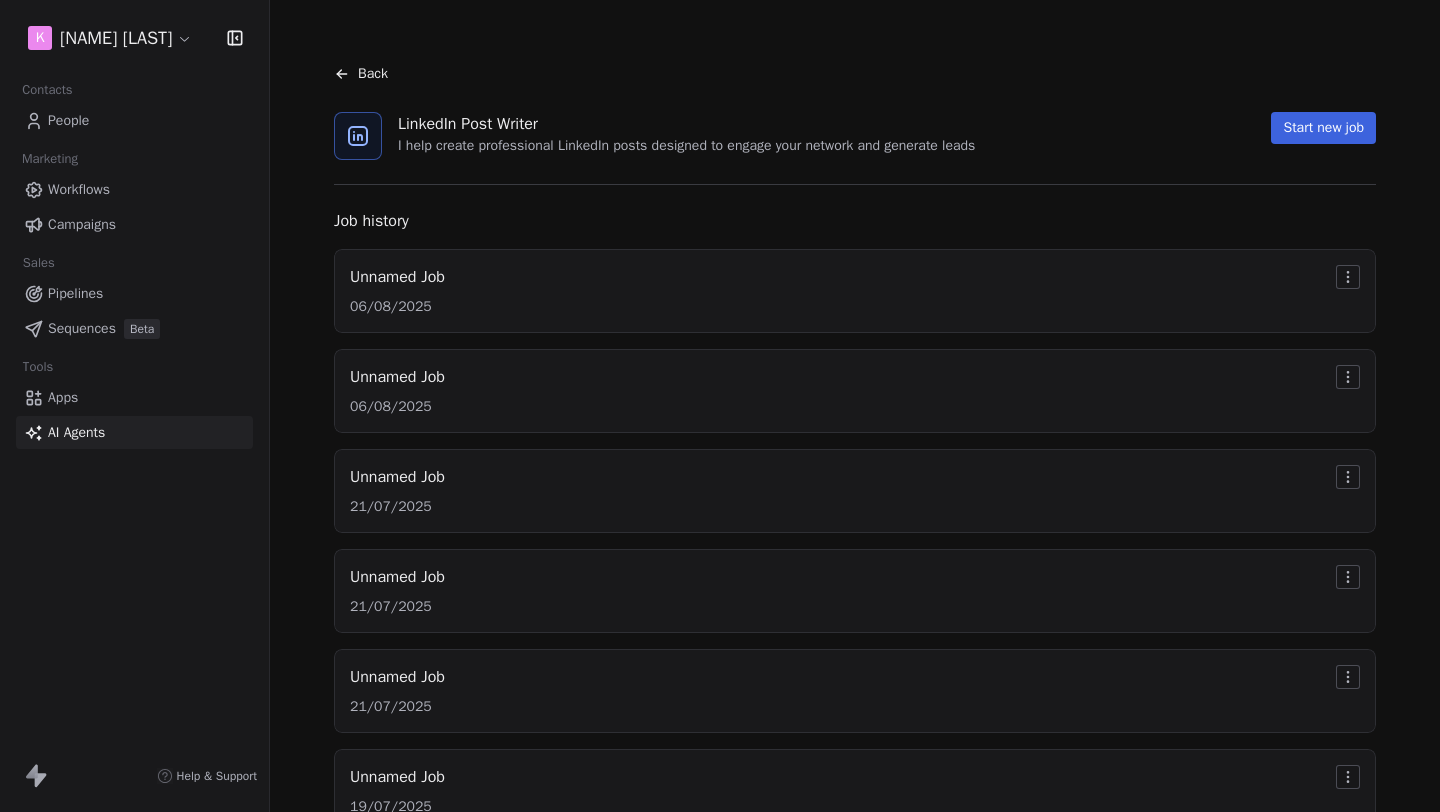 click on "Unnamed Job [DATE]" at bounding box center (855, 291) 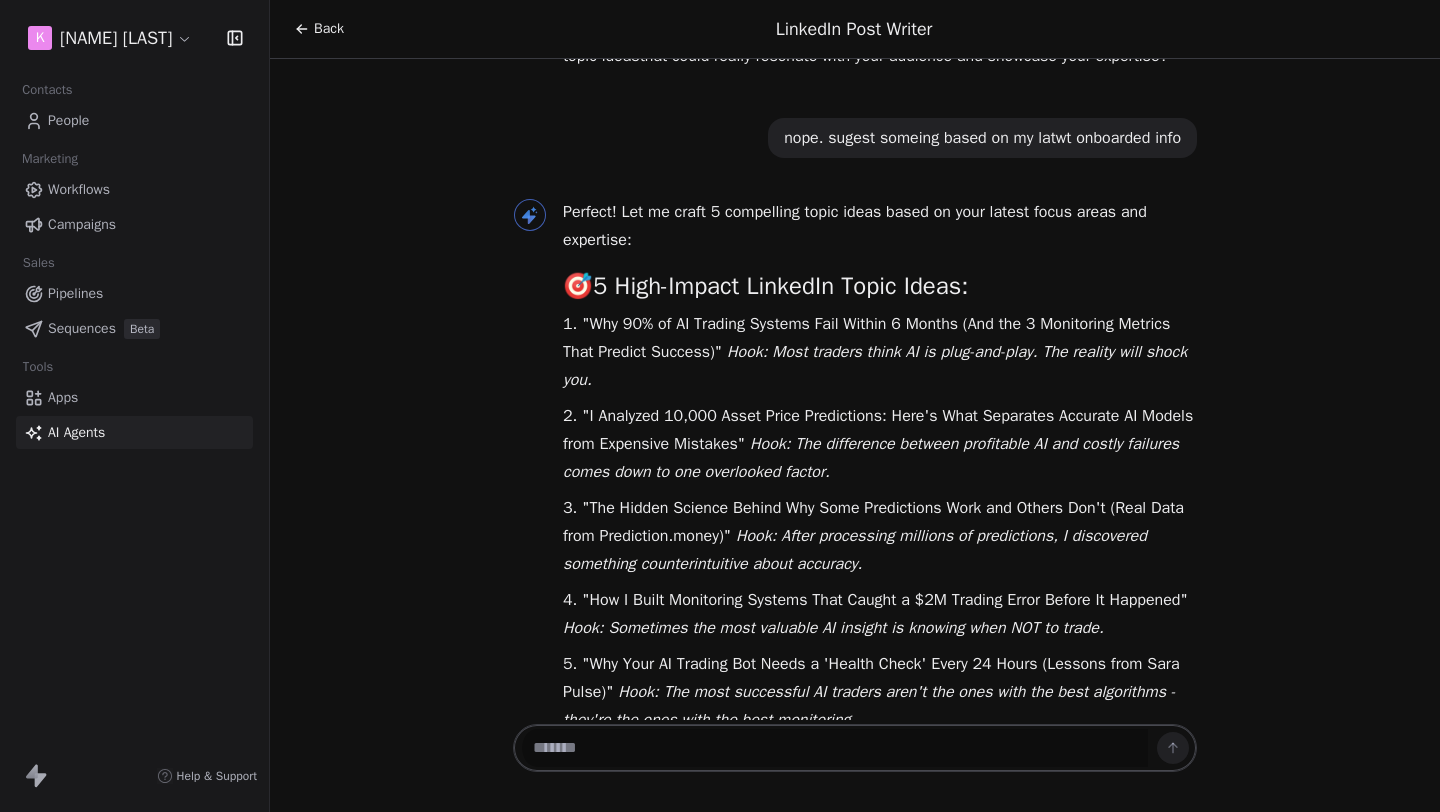 scroll, scrollTop: 551, scrollLeft: 0, axis: vertical 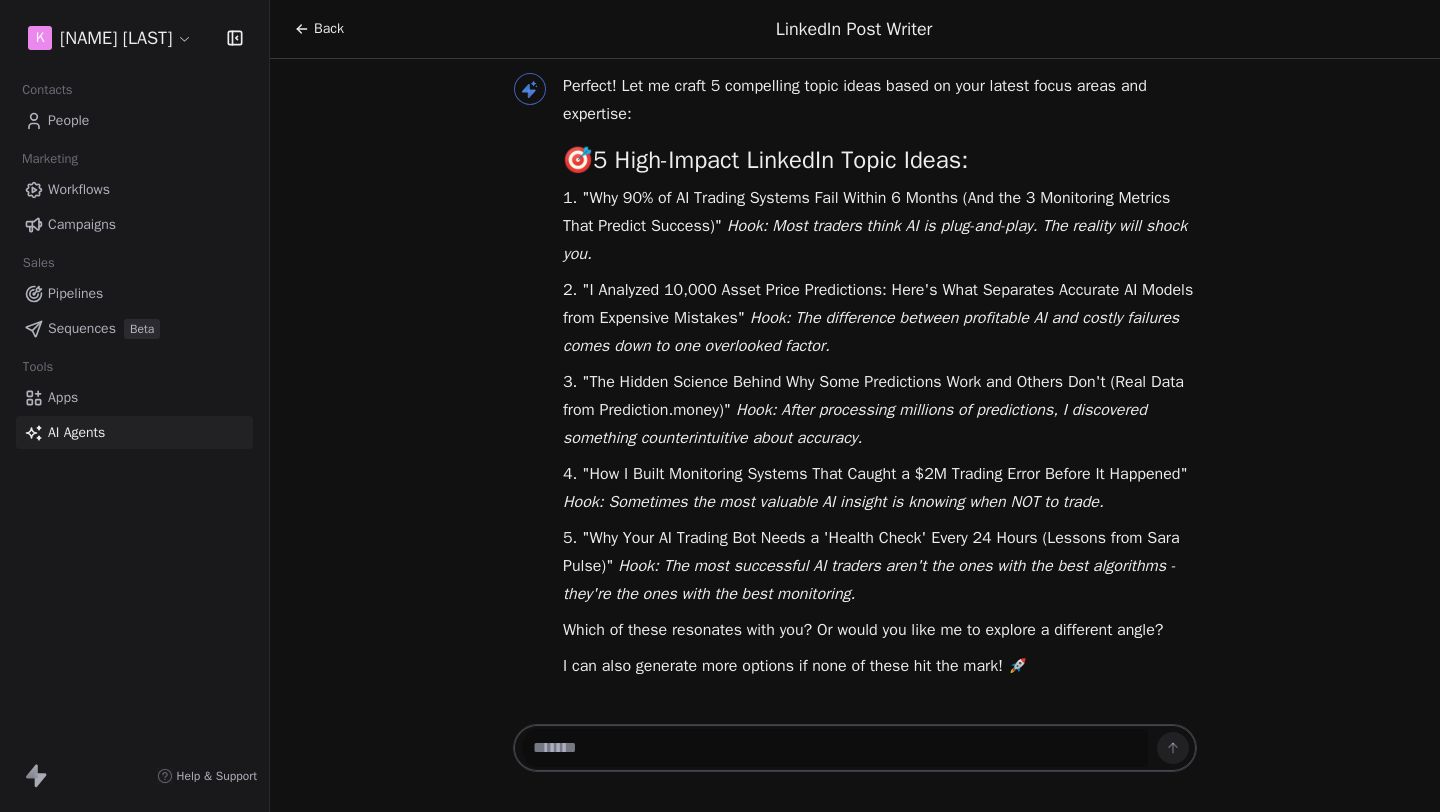 click on "Back LinkedIn Post Writer" at bounding box center [855, 29] 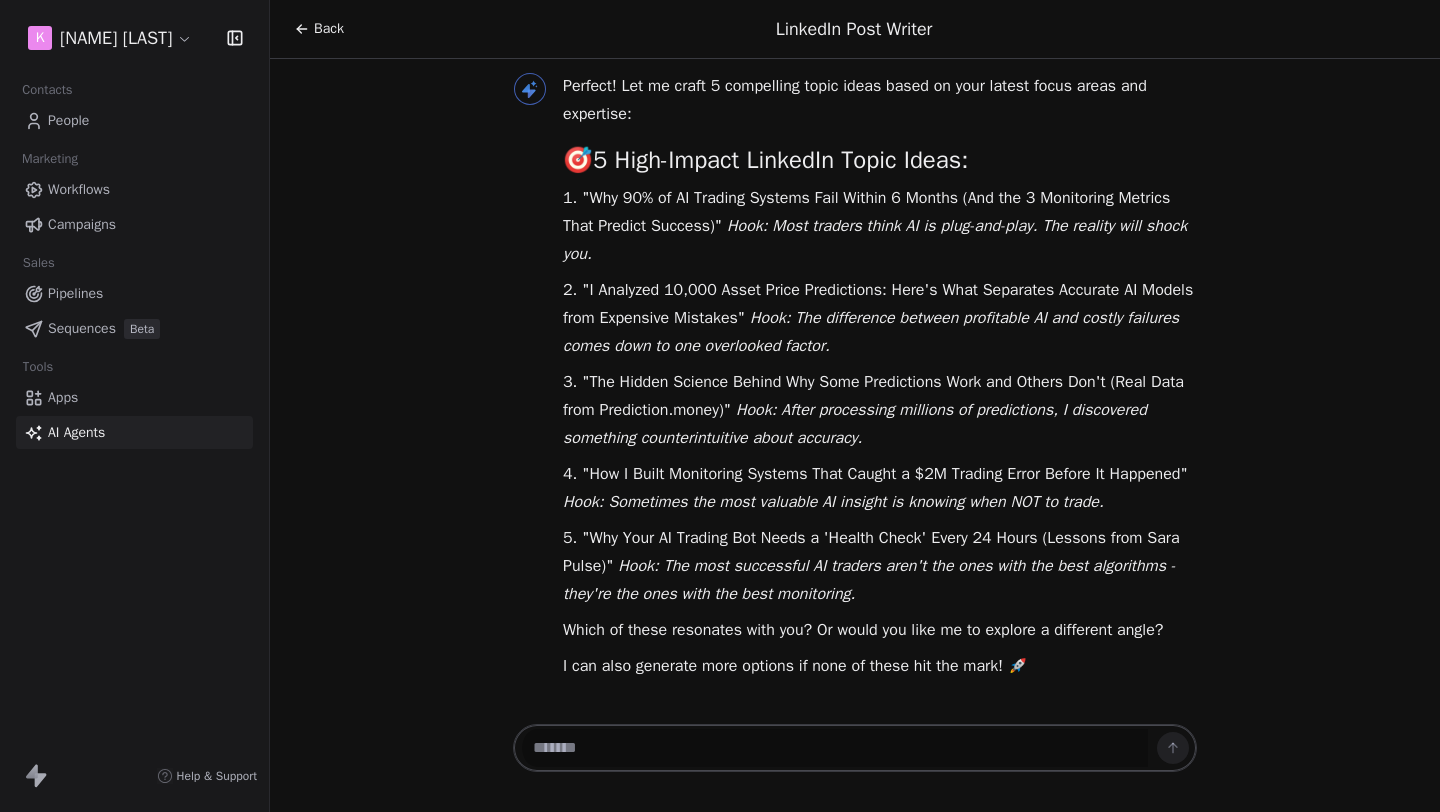 click on "Back LinkedIn Post Writer" at bounding box center (855, 29) 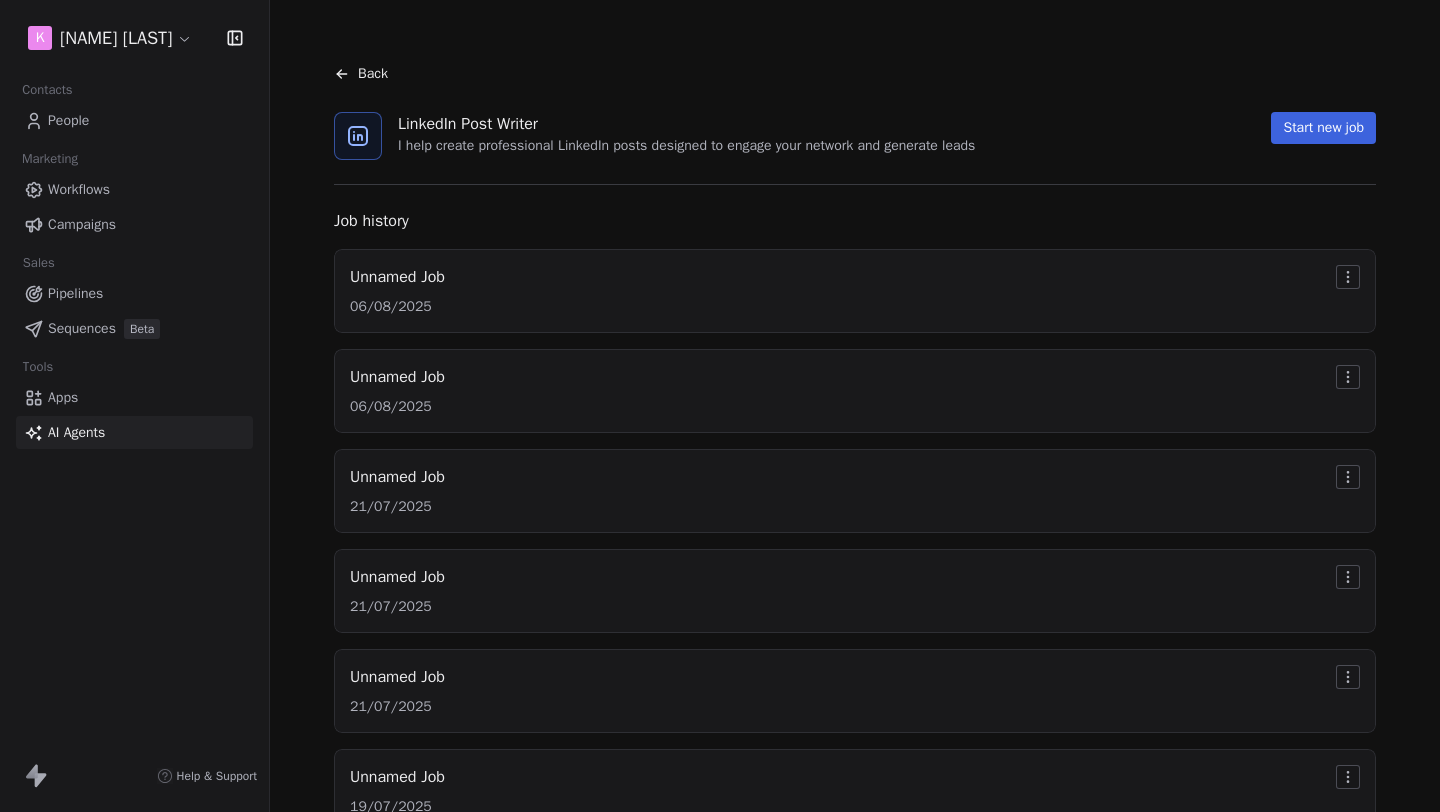 click on "Back" at bounding box center (361, 74) 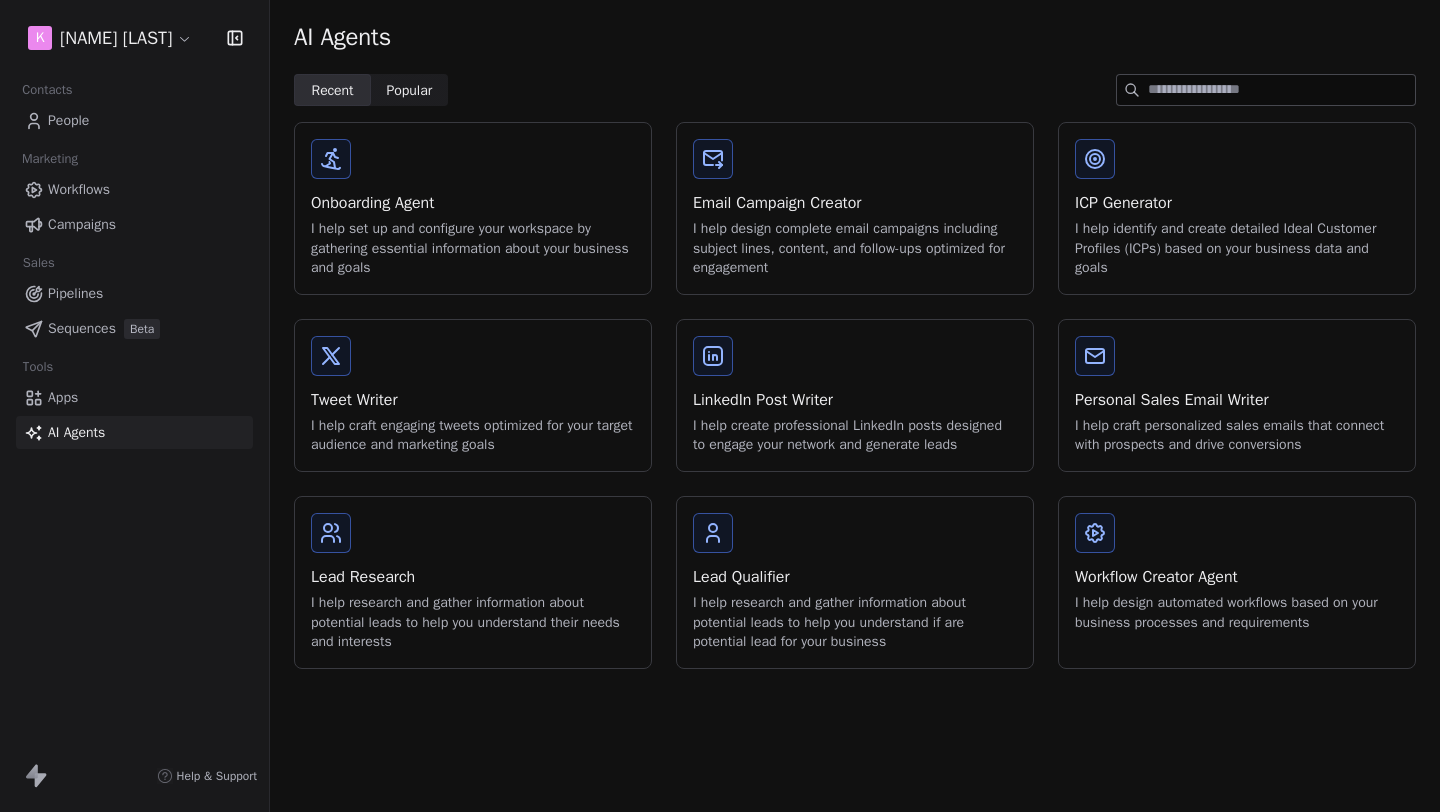 click on "Onboarding Agent I help set up and configure your workspace by gathering essential information about your business and goals" at bounding box center (473, 208) 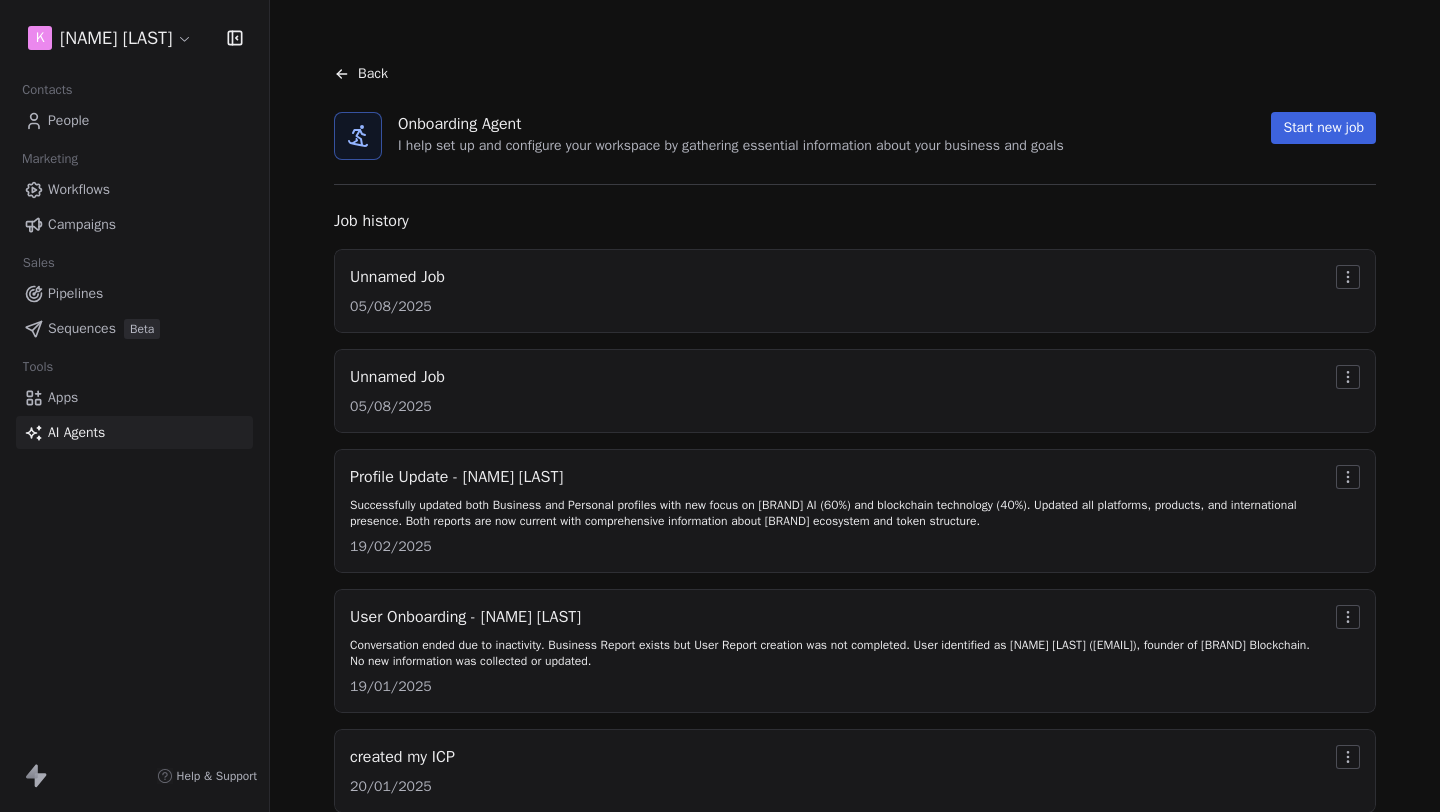 click on "Unnamed Job 05/08/2025" at bounding box center (855, 391) 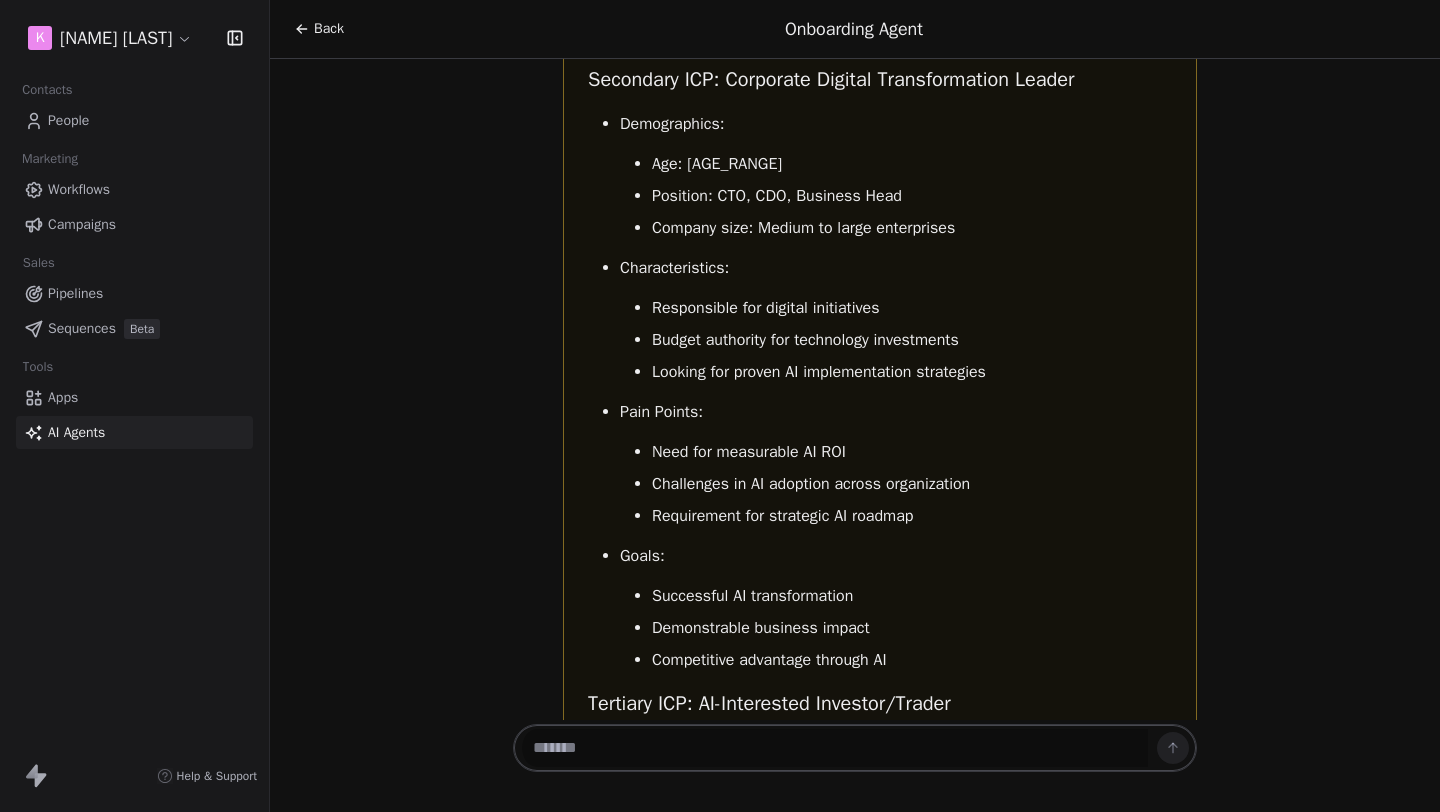 scroll, scrollTop: 10007, scrollLeft: 0, axis: vertical 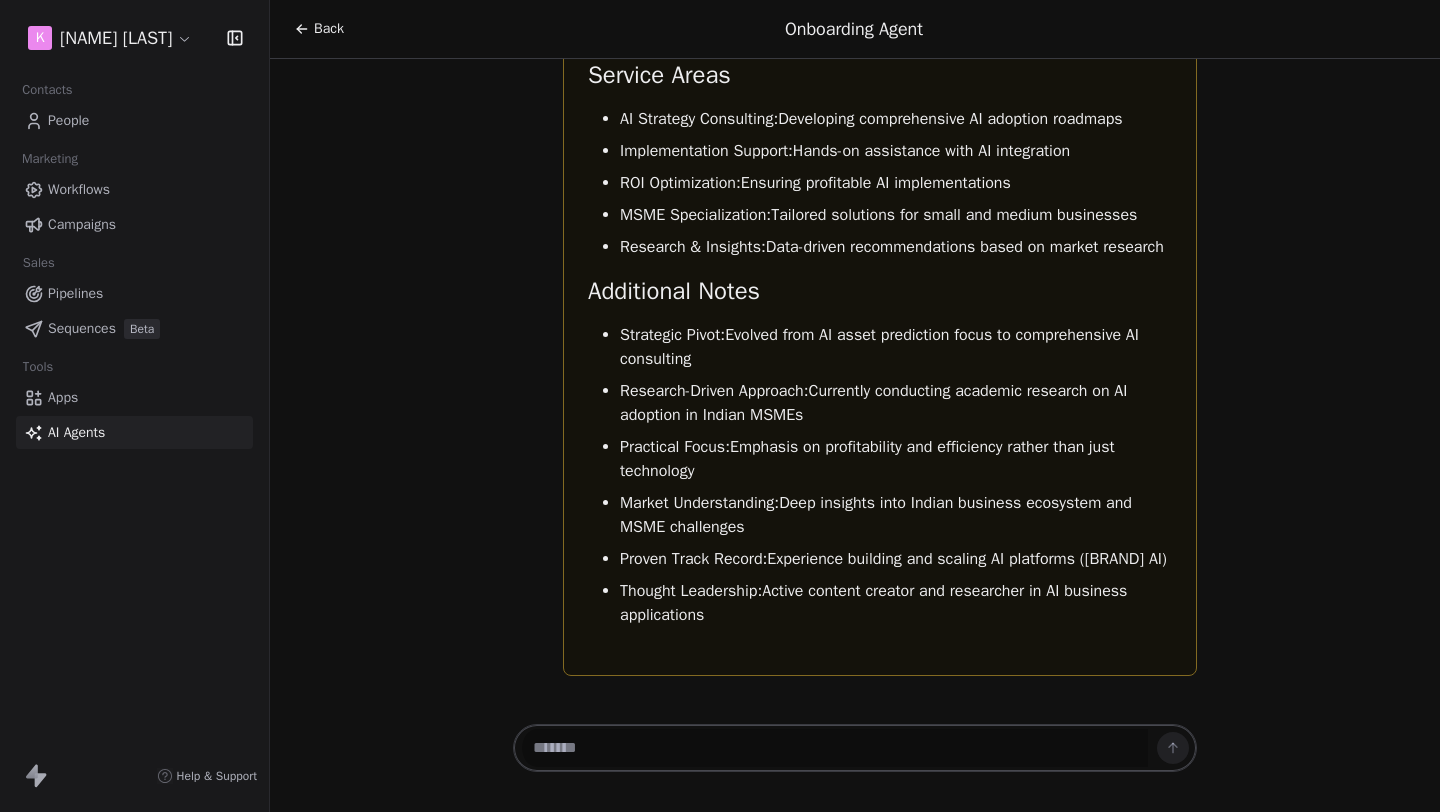click on "Back" at bounding box center [329, 29] 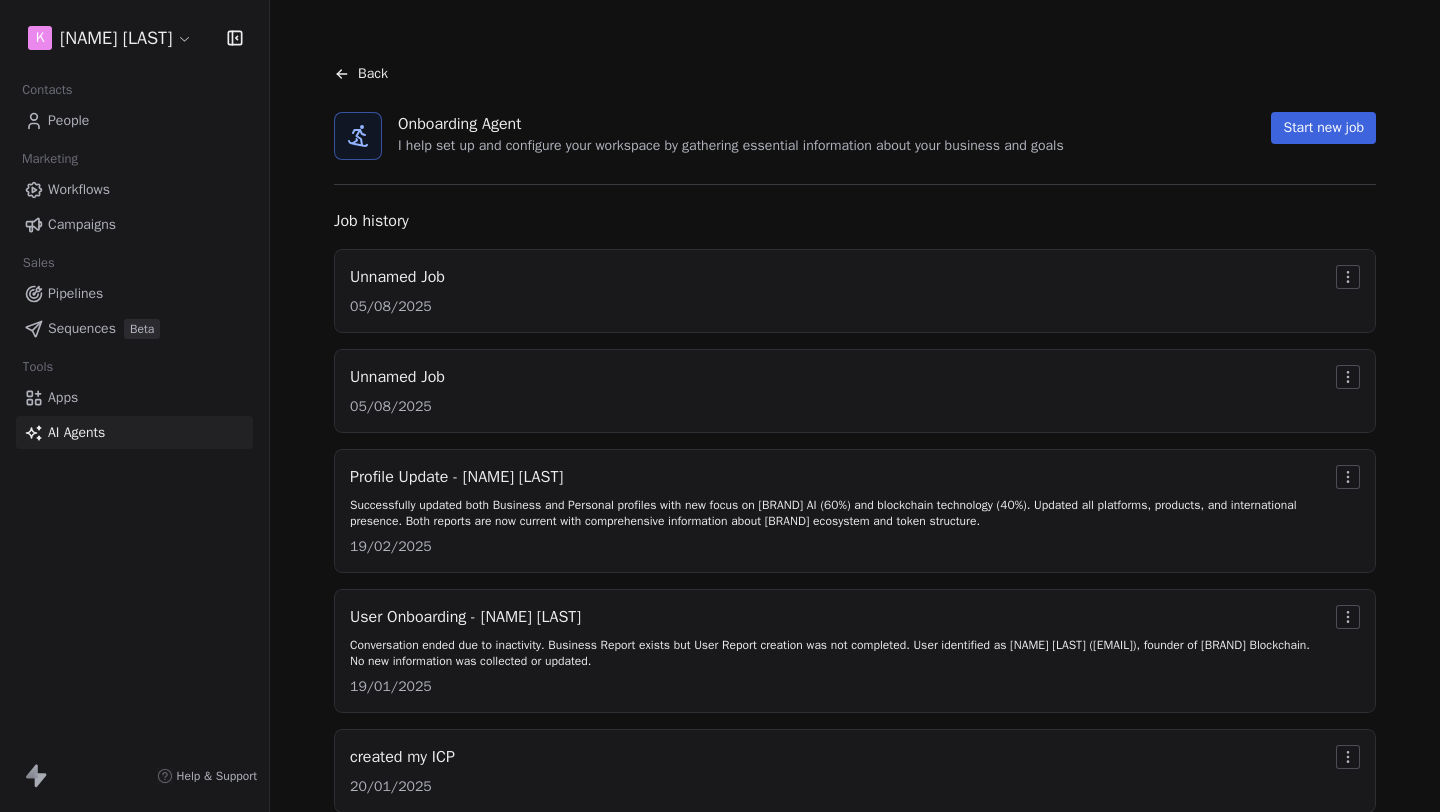 click on "Back" at bounding box center [373, 74] 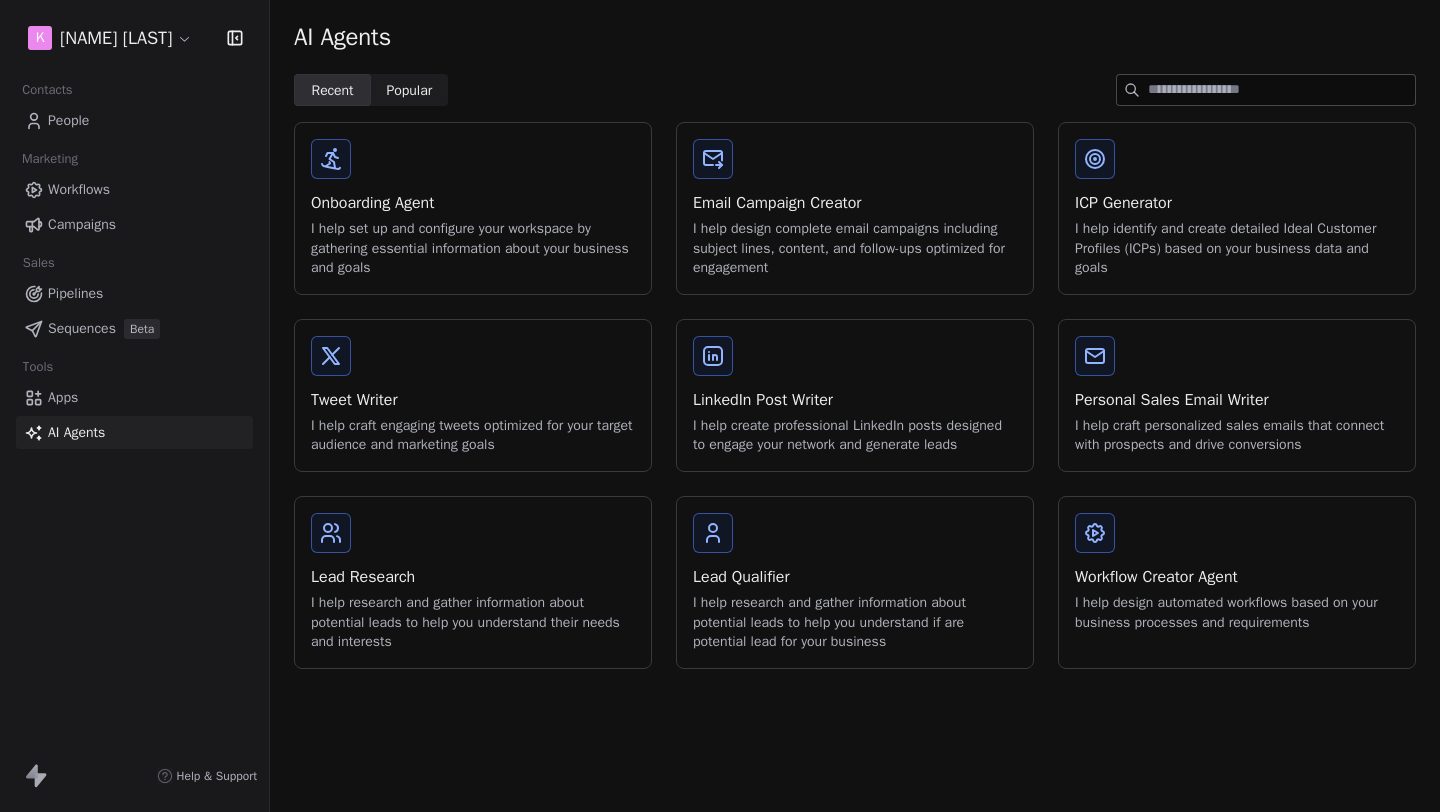 click on "LinkedIn Post Writer" at bounding box center [855, 400] 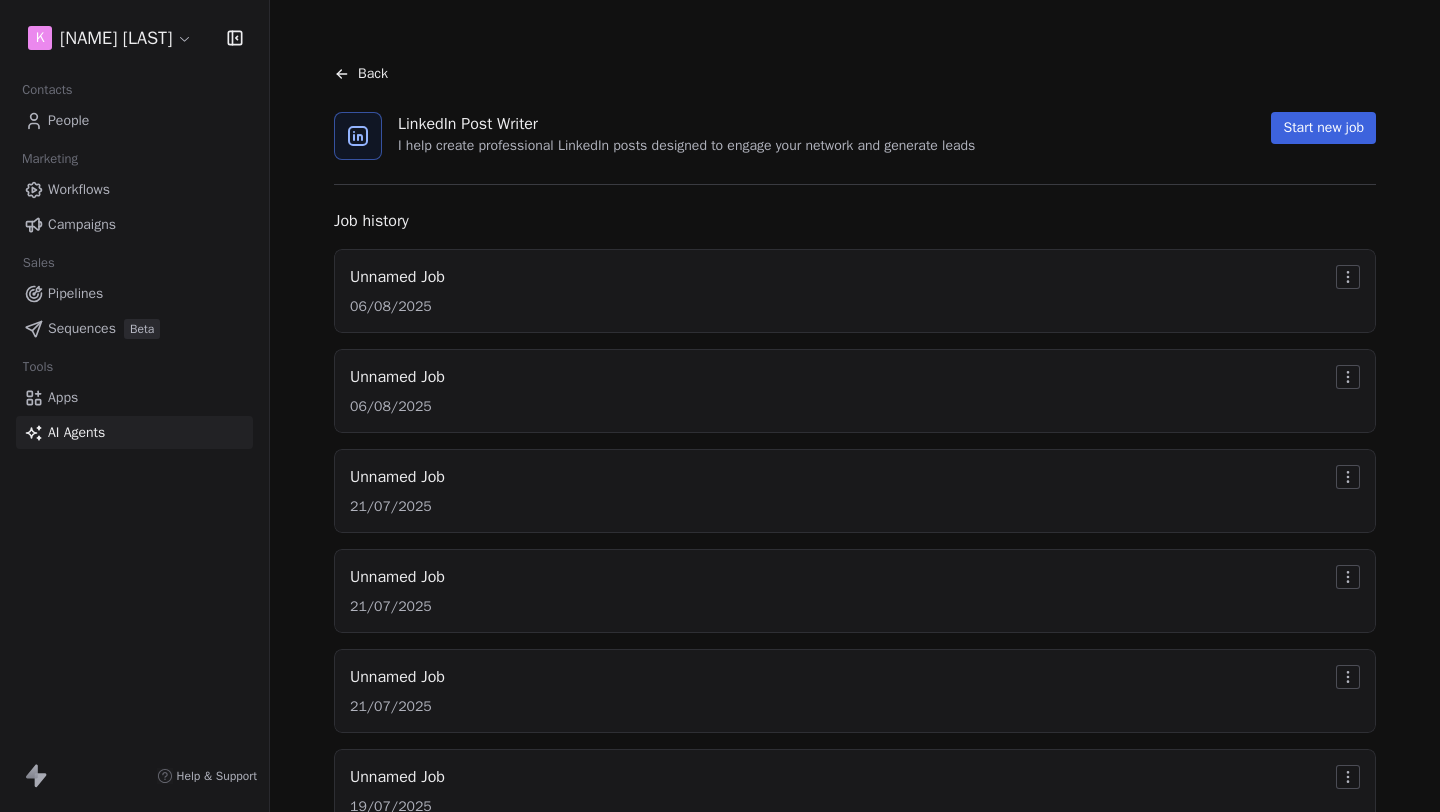 click on "Unnamed Job [DATE]" at bounding box center [855, 391] 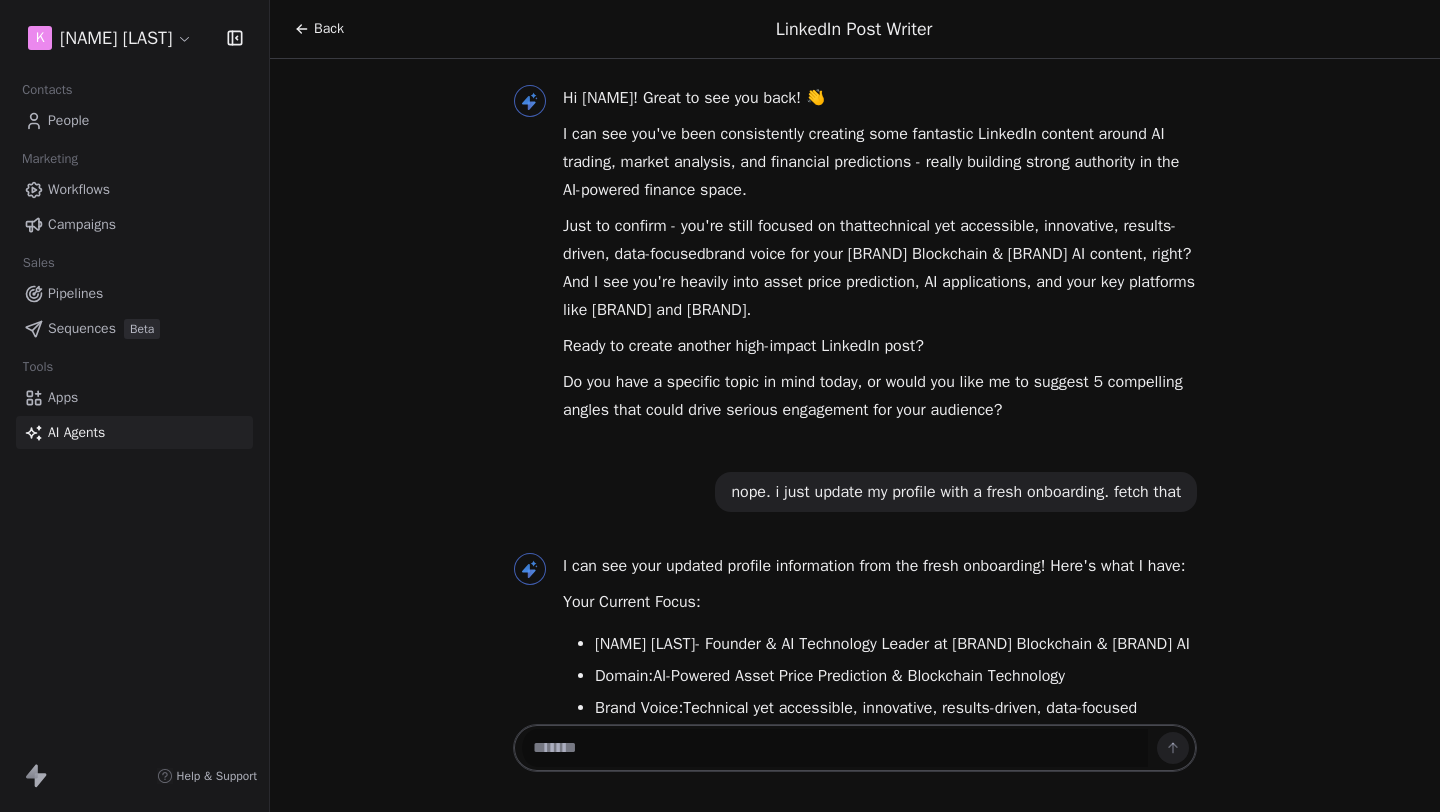 scroll, scrollTop: 0, scrollLeft: 0, axis: both 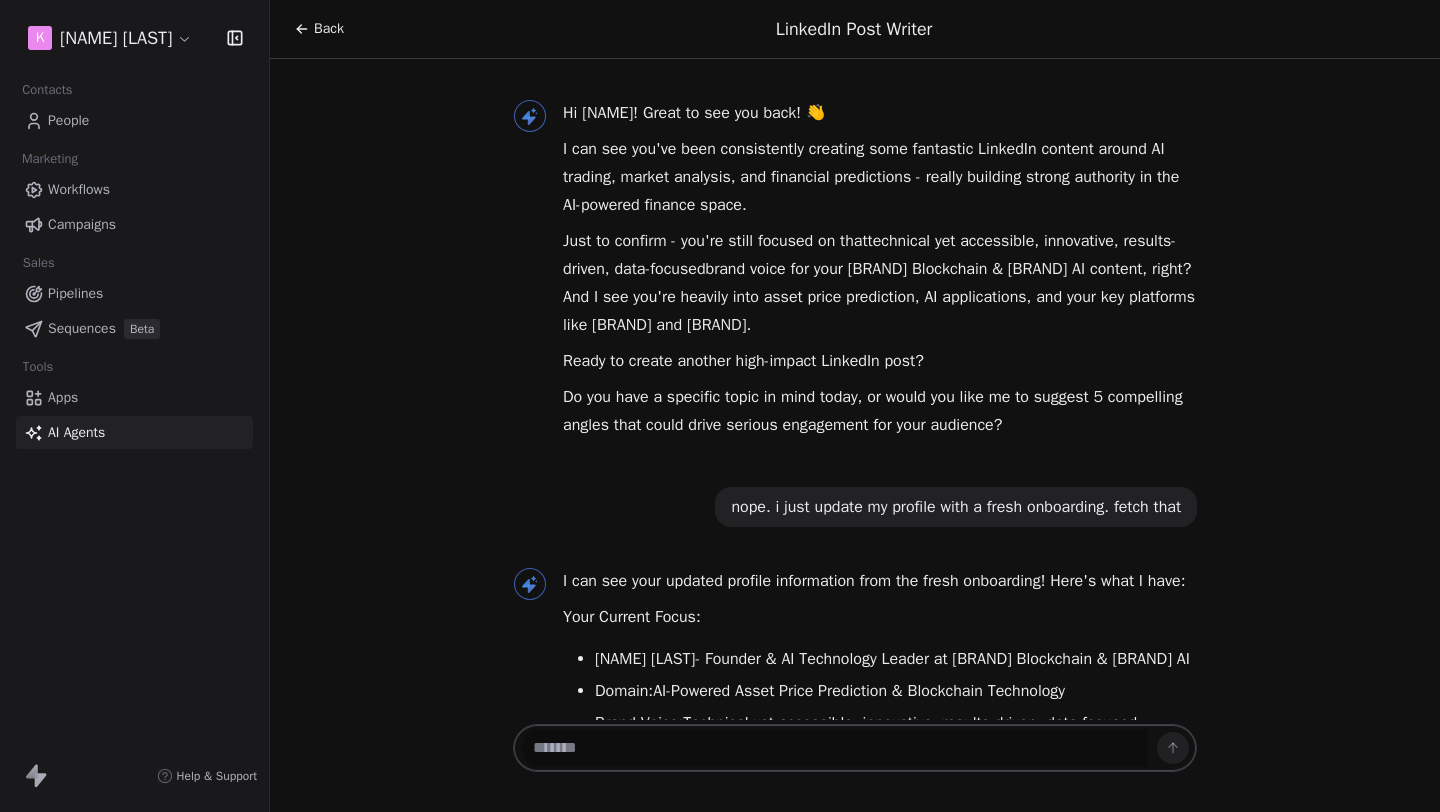 click on "Back" at bounding box center (319, 29) 